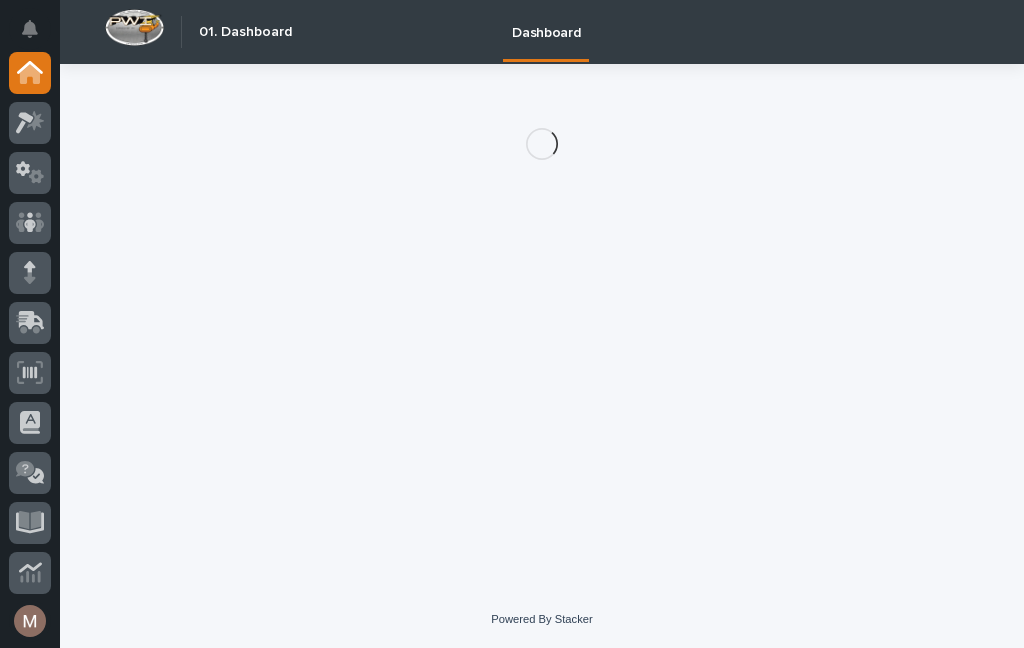 scroll, scrollTop: 0, scrollLeft: 0, axis: both 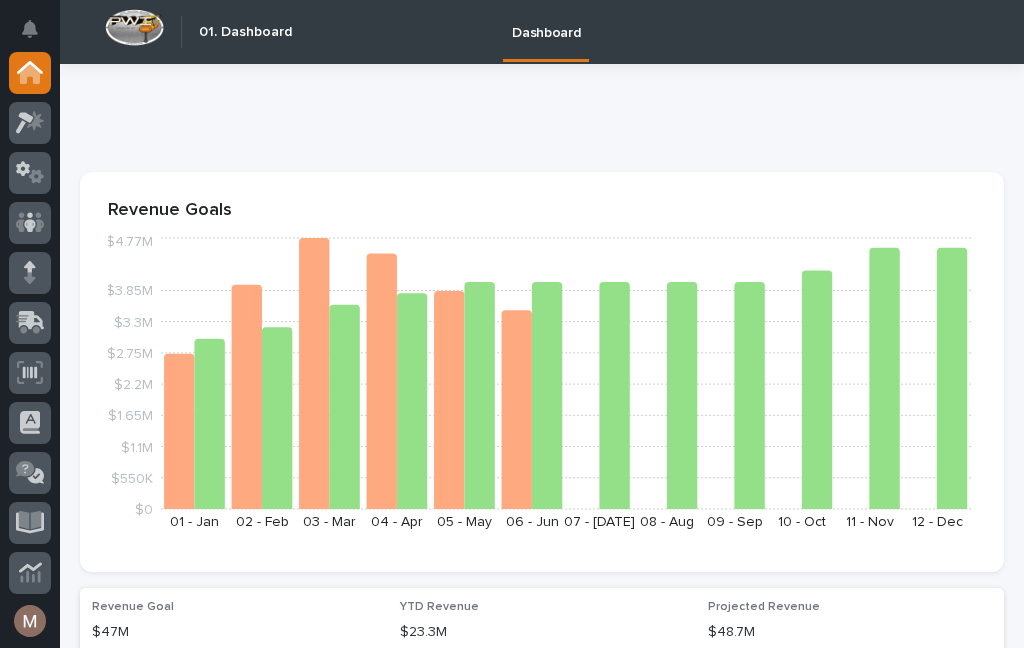 click on "Dashboard" at bounding box center [546, 21] 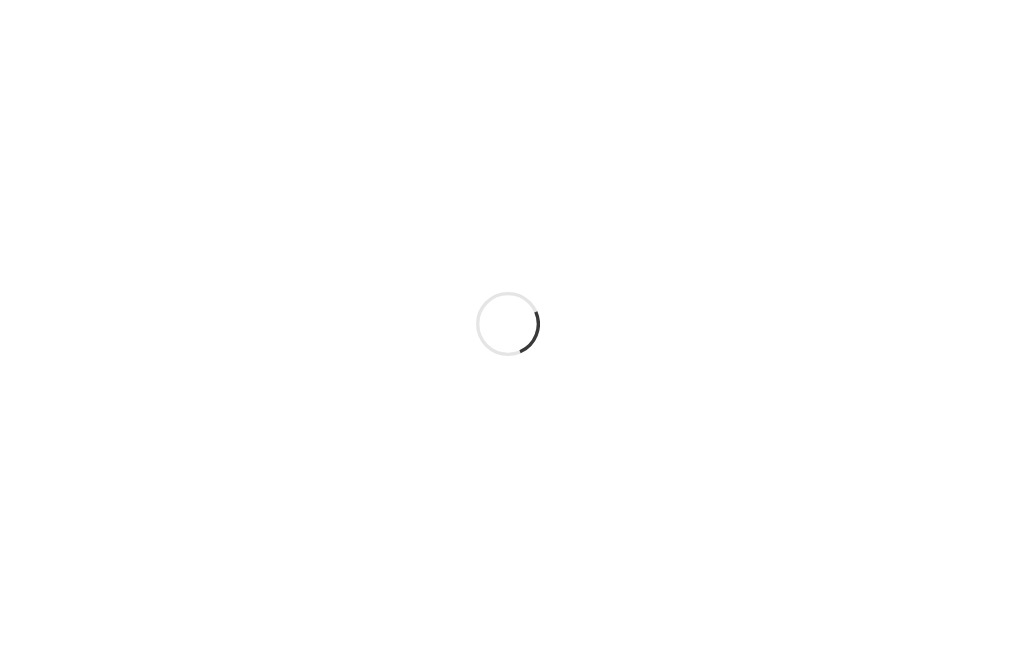 scroll, scrollTop: 0, scrollLeft: 0, axis: both 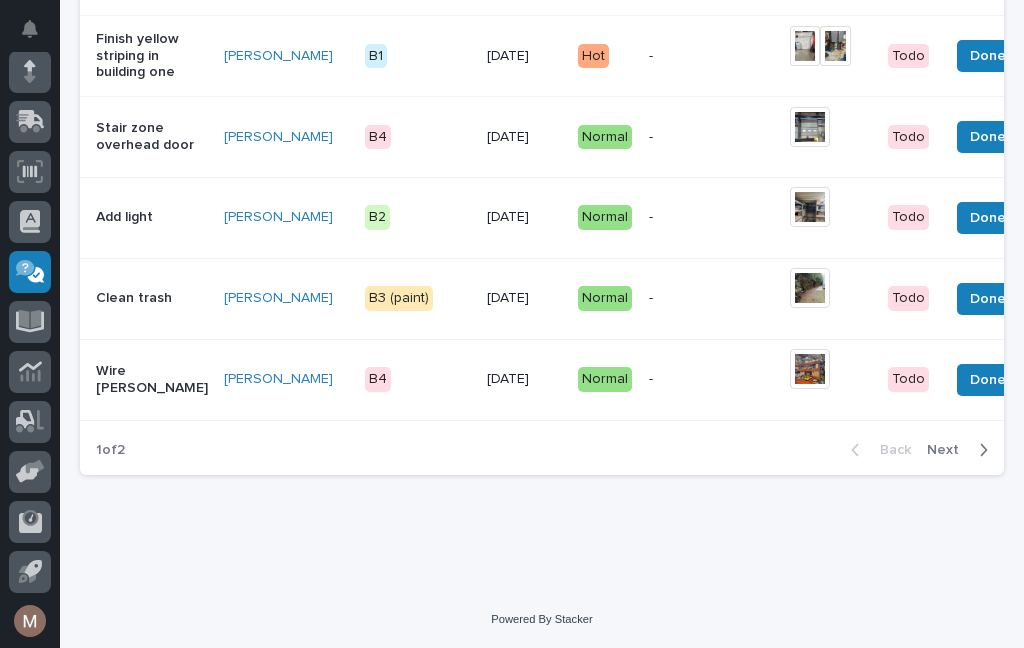 click on "Next" at bounding box center [949, 450] 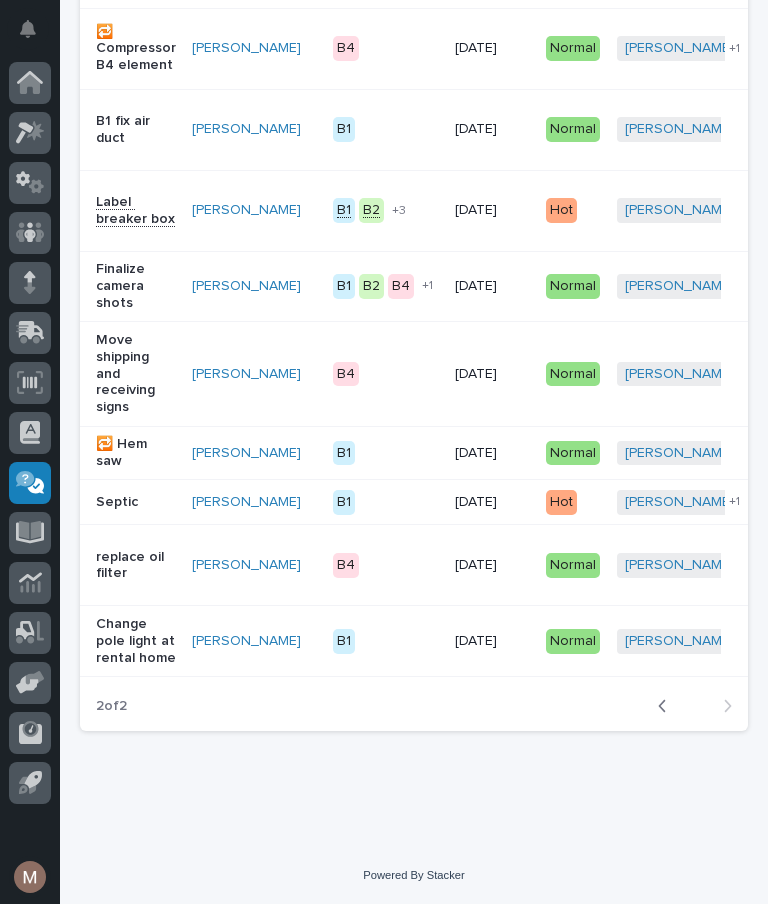 scroll, scrollTop: 244, scrollLeft: 0, axis: vertical 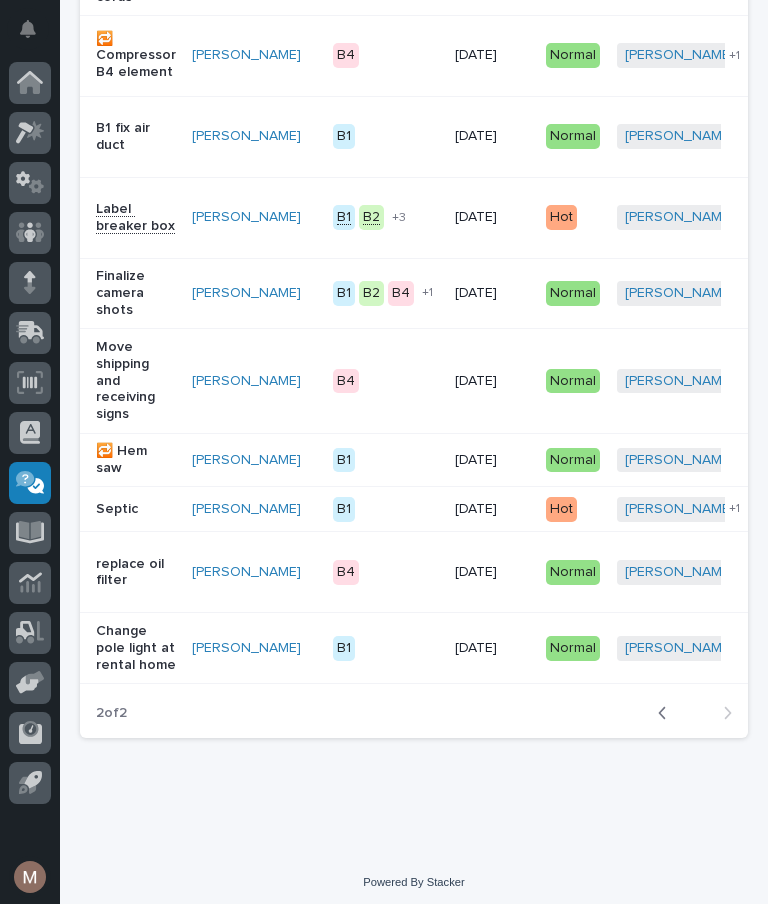 click on "2  of  2 Back Next" at bounding box center (414, 713) 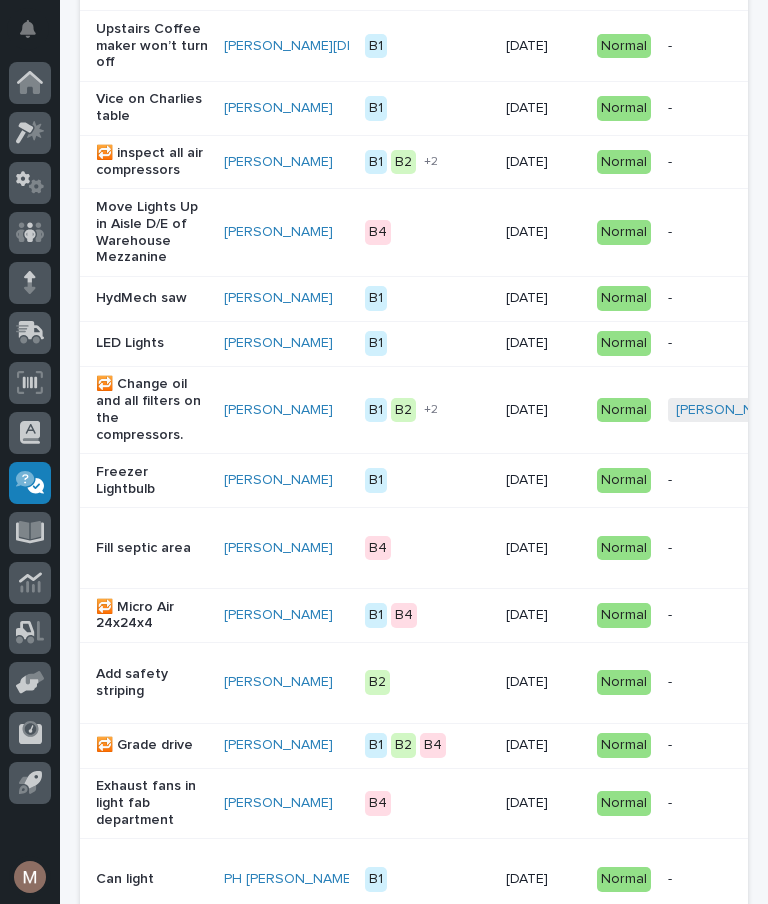 click on "-" at bounding box center [730, 615] 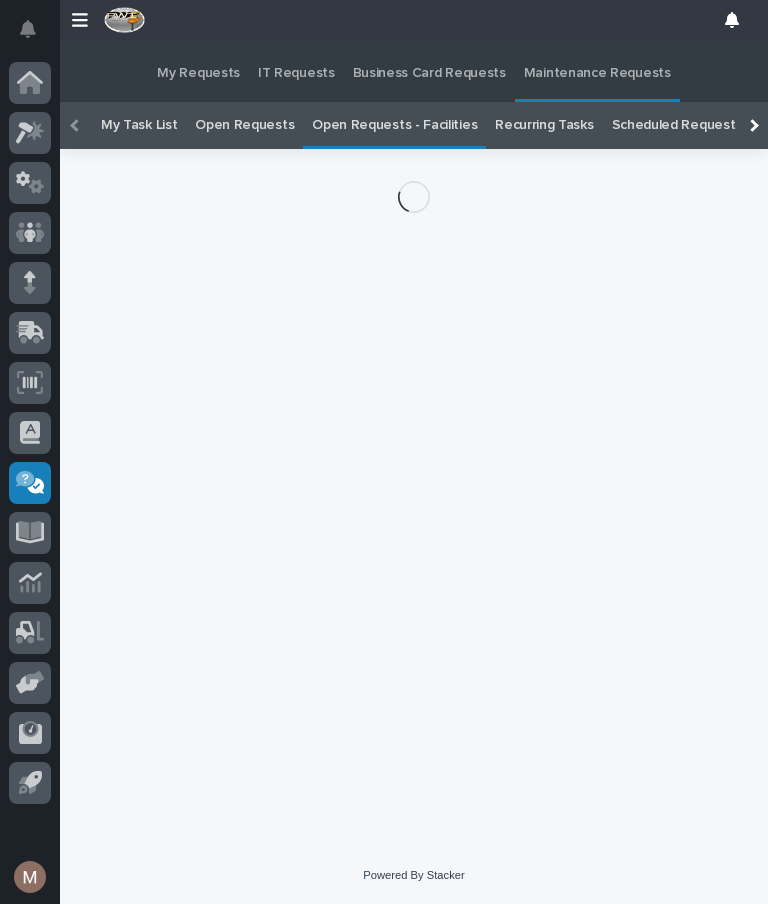 scroll, scrollTop: 0, scrollLeft: -66, axis: horizontal 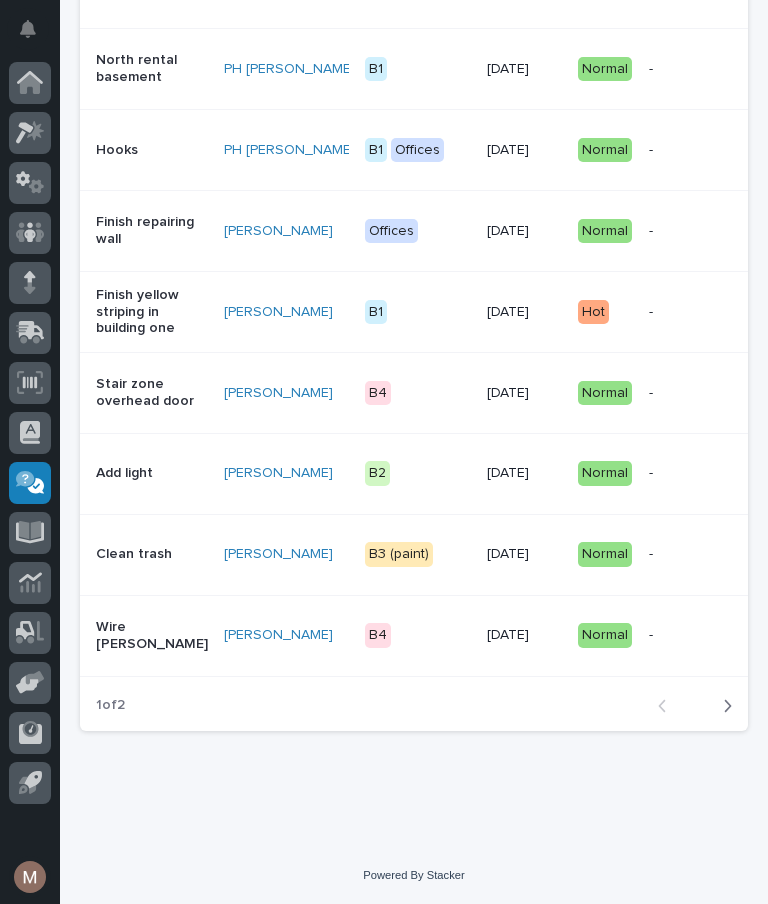 click on "Next" at bounding box center (721, 706) 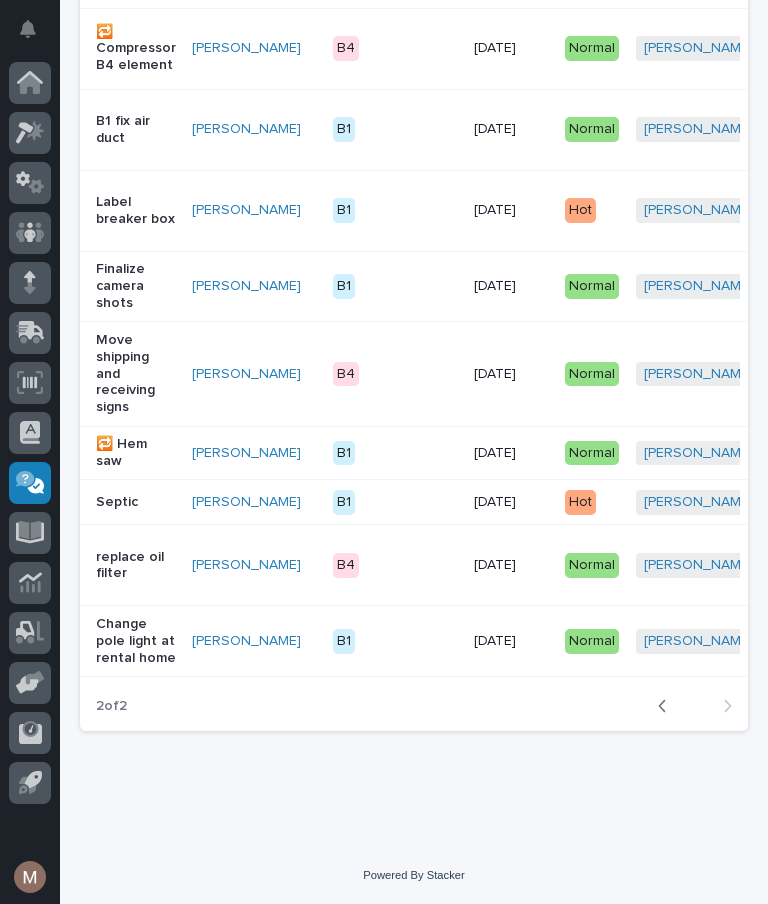 scroll, scrollTop: 0, scrollLeft: 0, axis: both 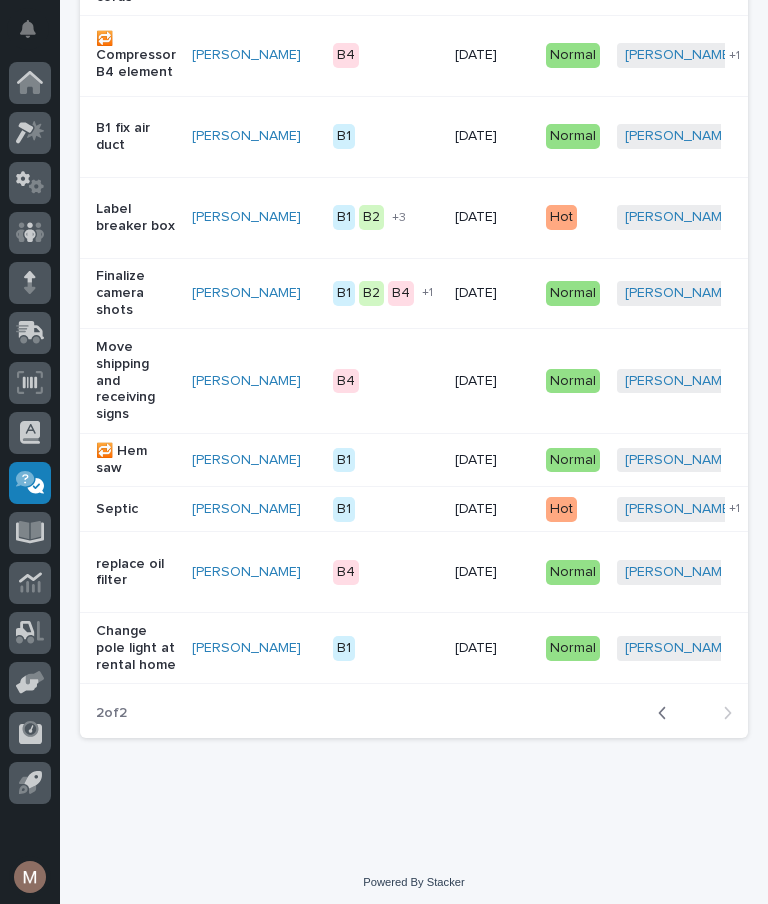click on "Back" at bounding box center (668, 713) 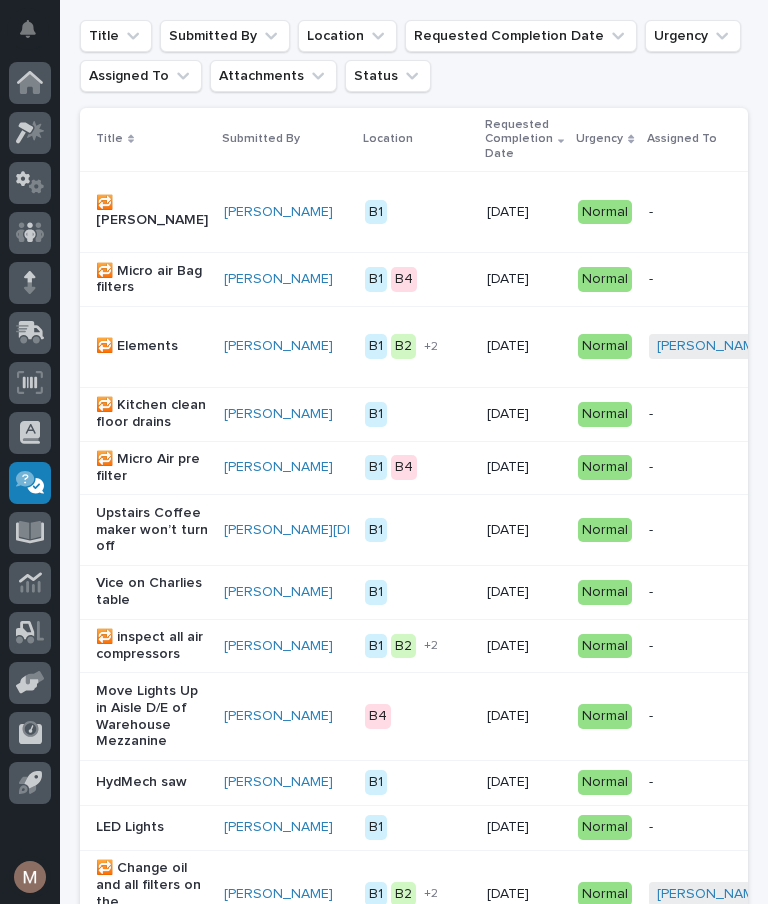 scroll, scrollTop: 269, scrollLeft: 0, axis: vertical 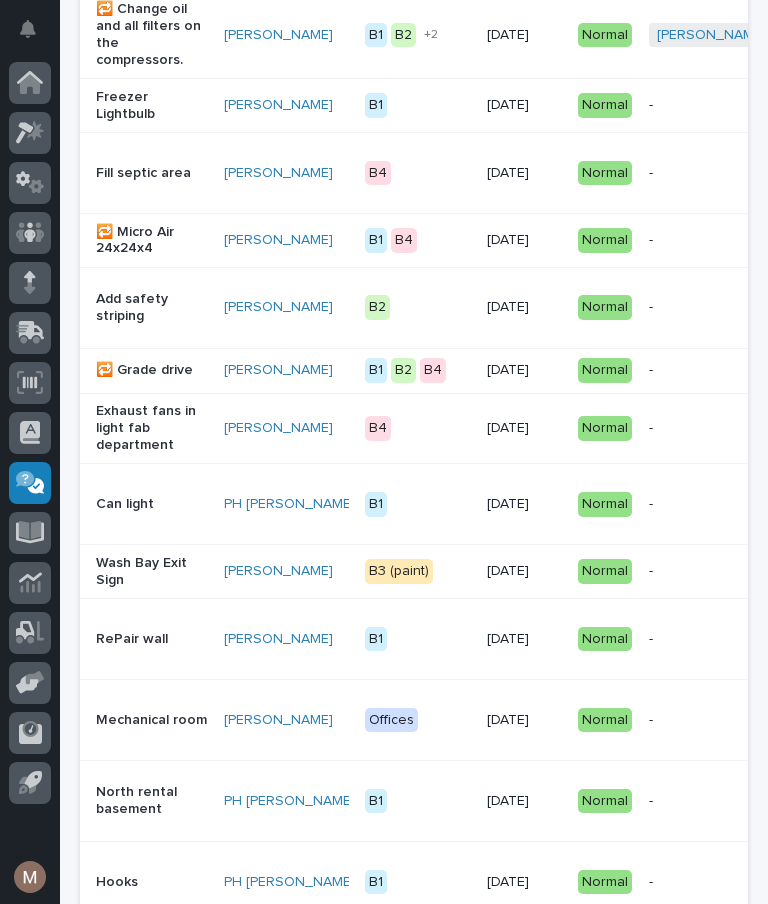 click on "Add safety striping" at bounding box center (152, 308) 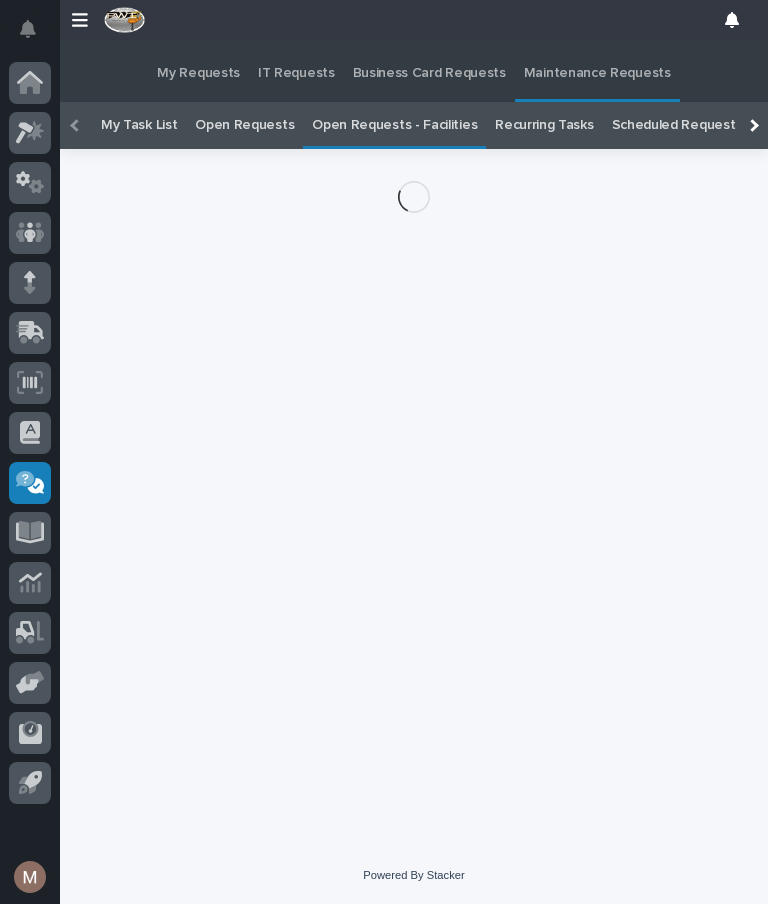 scroll, scrollTop: 32, scrollLeft: 0, axis: vertical 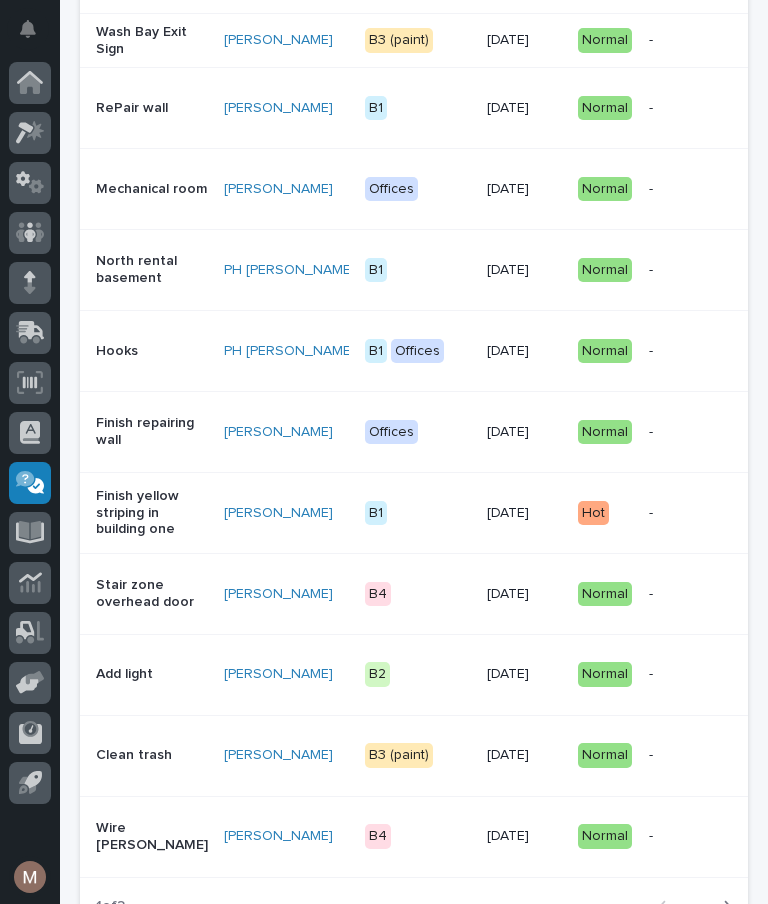 click on "Finish yellow striping in building one" at bounding box center [152, 513] 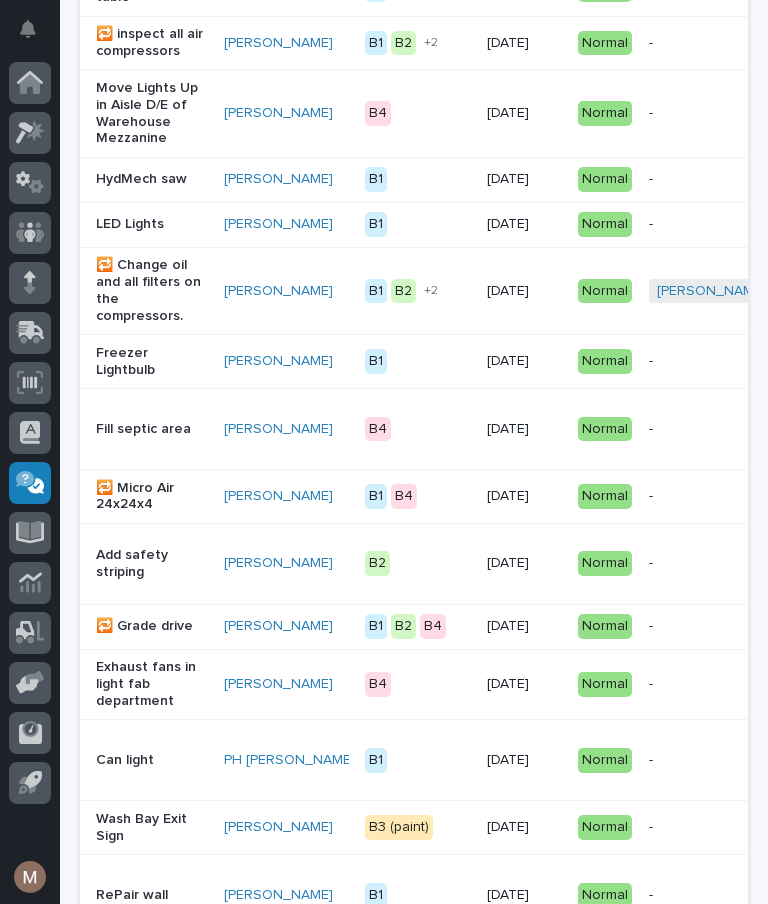 click on "Add safety striping" at bounding box center [152, 564] 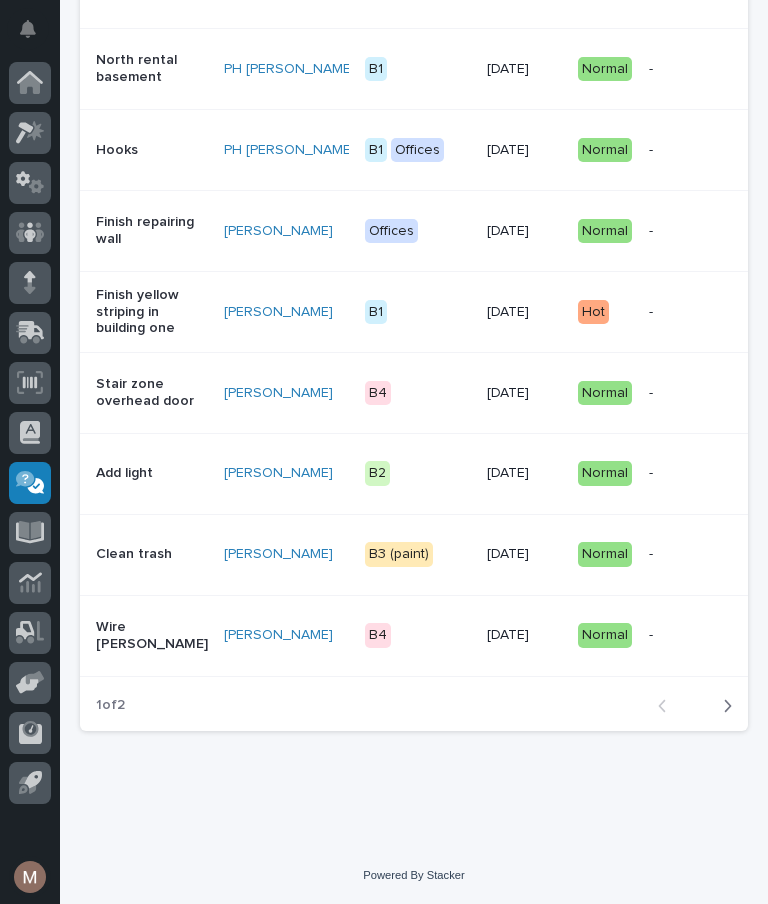 click on "Clean trash" at bounding box center (152, 554) 